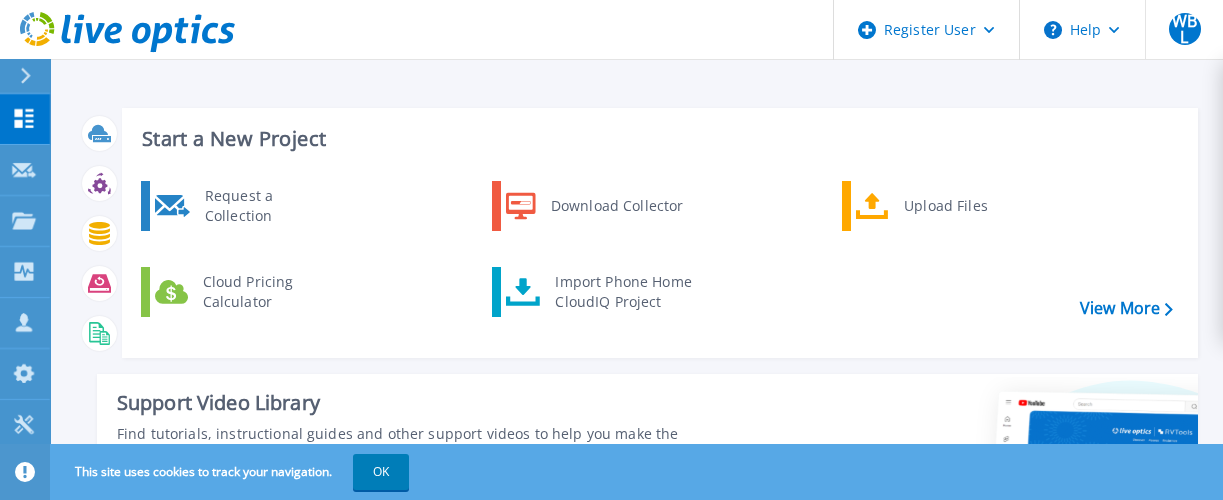 scroll, scrollTop: 0, scrollLeft: 0, axis: both 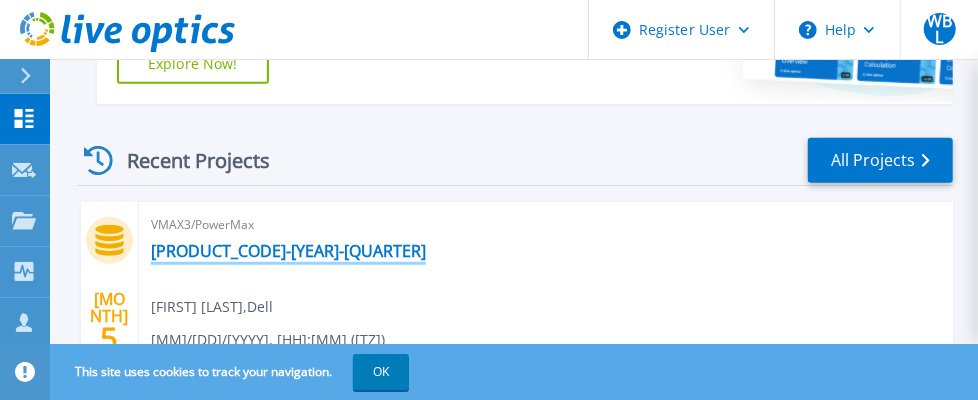click on "[PRODUCT_CODE]-[YEAR]-[QUARTER]" at bounding box center (288, 251) 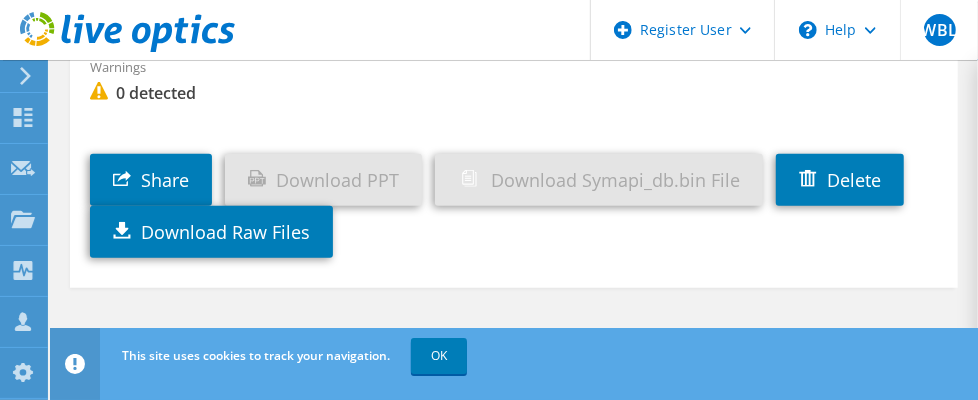 scroll, scrollTop: 533, scrollLeft: 0, axis: vertical 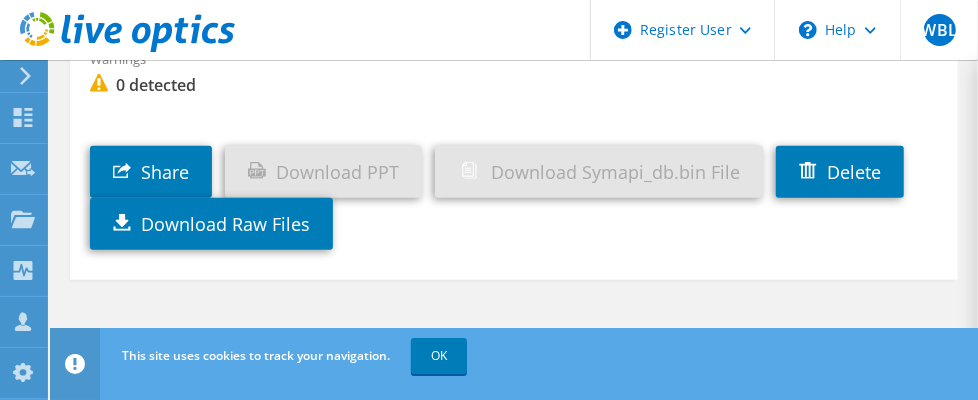 click on "Download PPT" at bounding box center (323, 172) 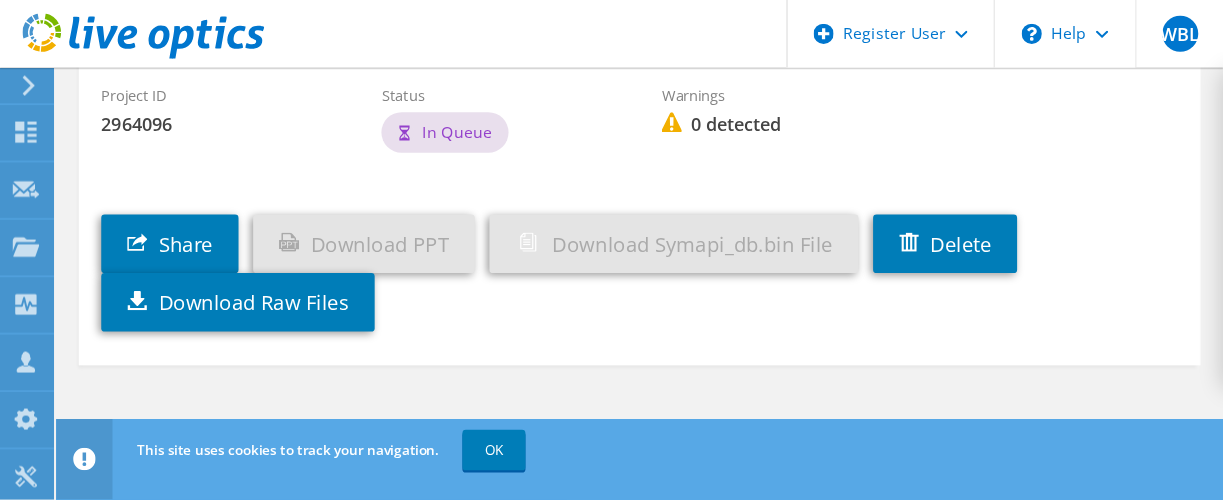 scroll, scrollTop: 202, scrollLeft: 0, axis: vertical 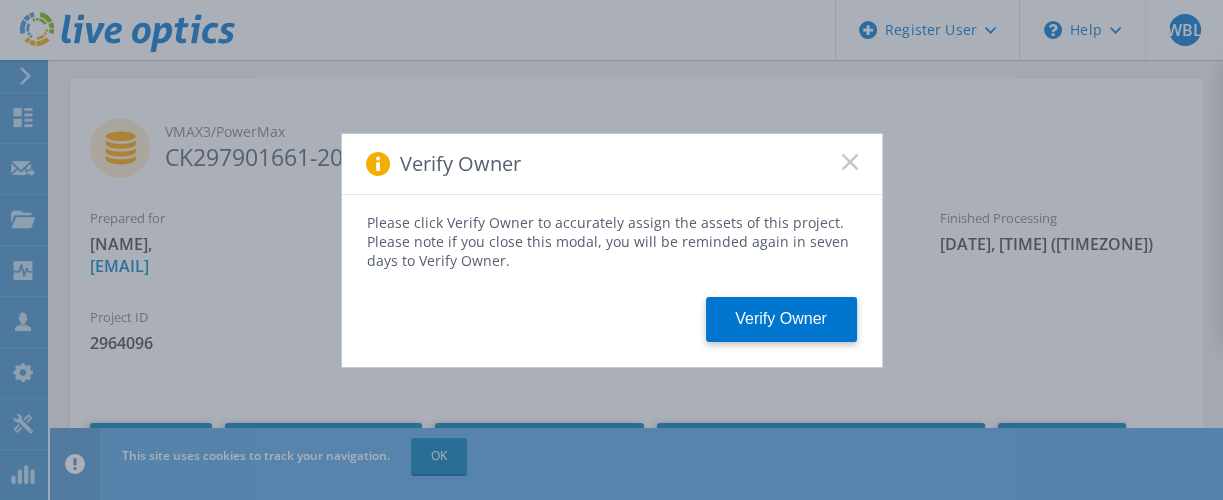 click at bounding box center (849, 161) 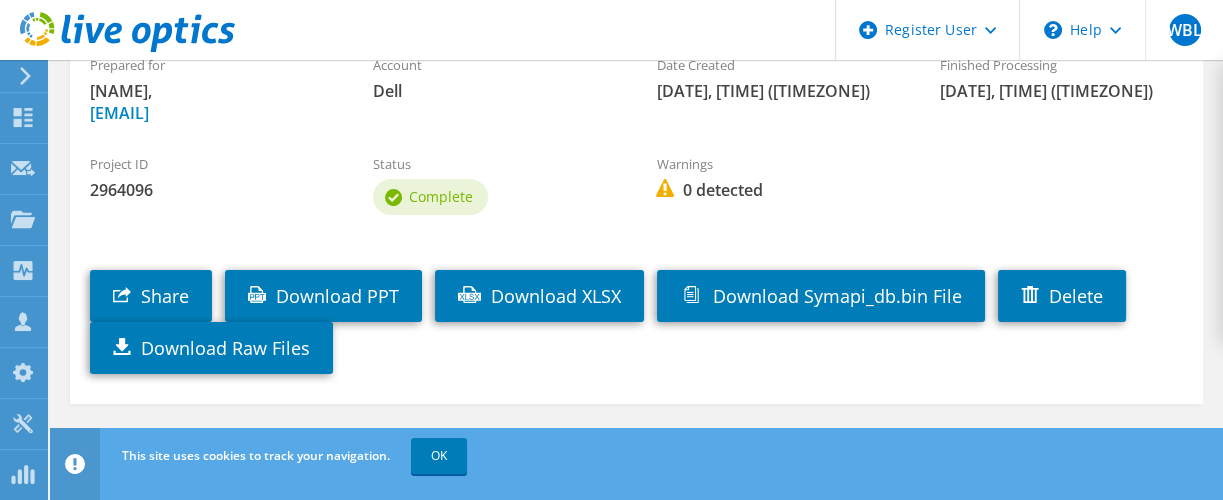 scroll, scrollTop: 317, scrollLeft: 0, axis: vertical 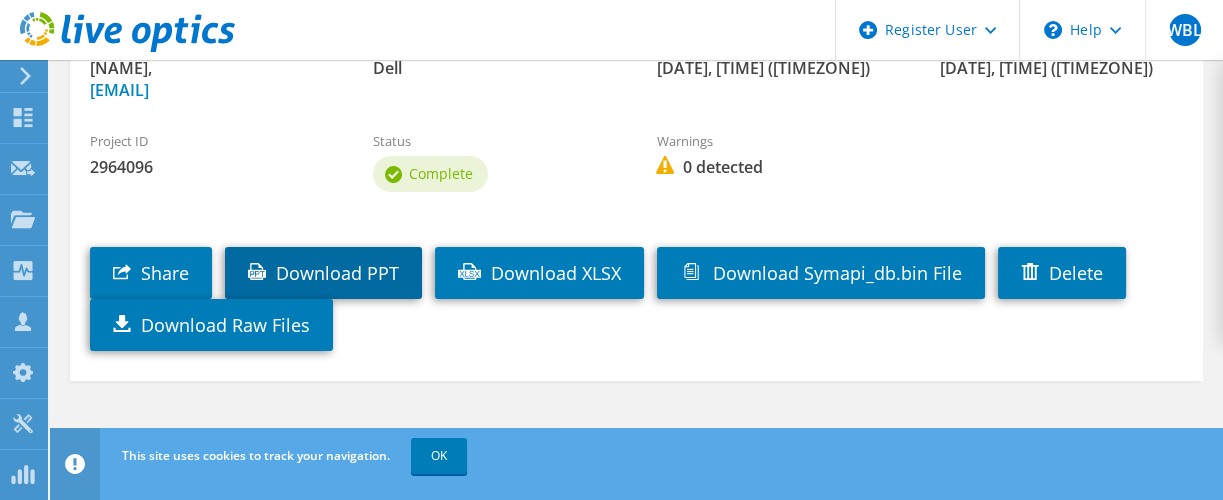 click on "Download PPT" at bounding box center [323, 273] 